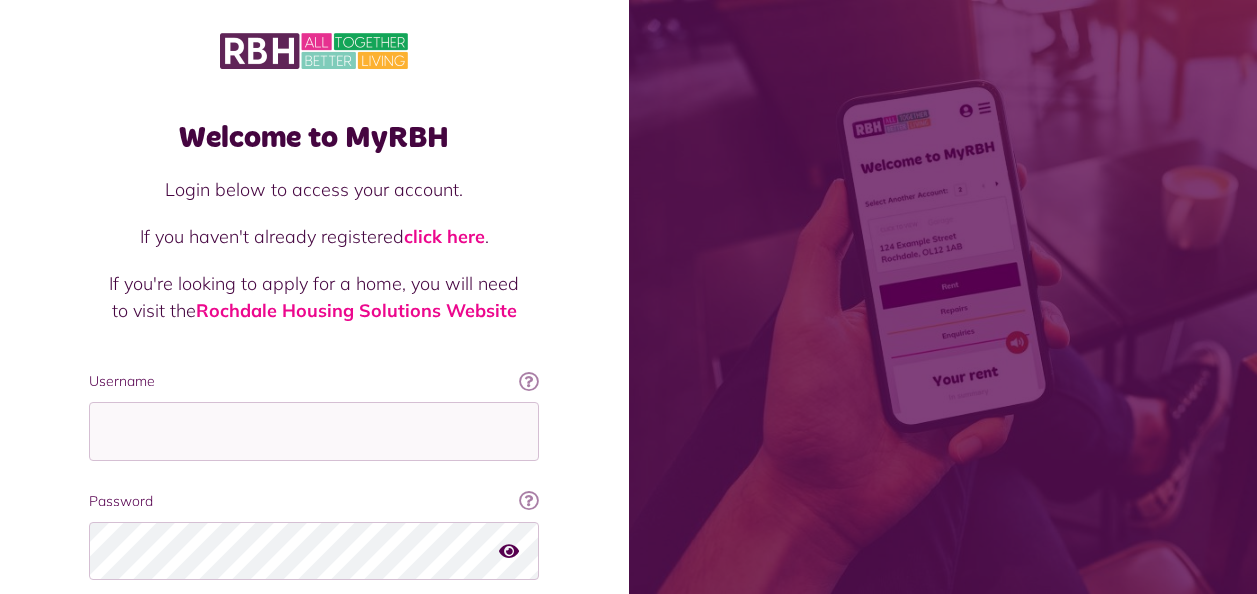 scroll, scrollTop: 0, scrollLeft: 0, axis: both 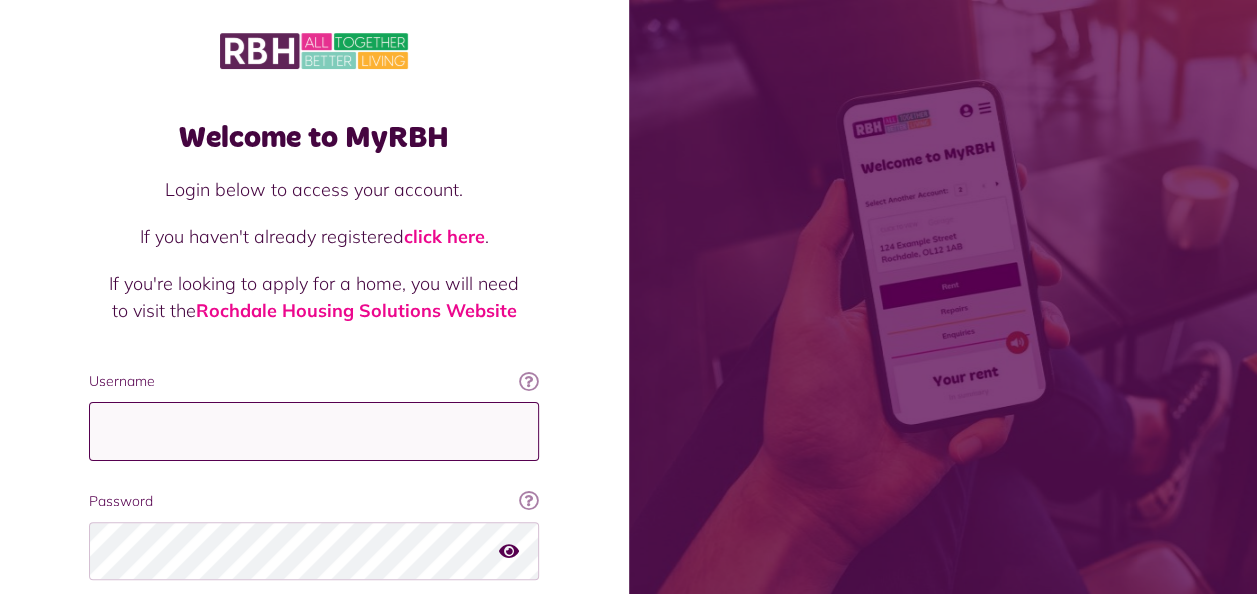type on "**********" 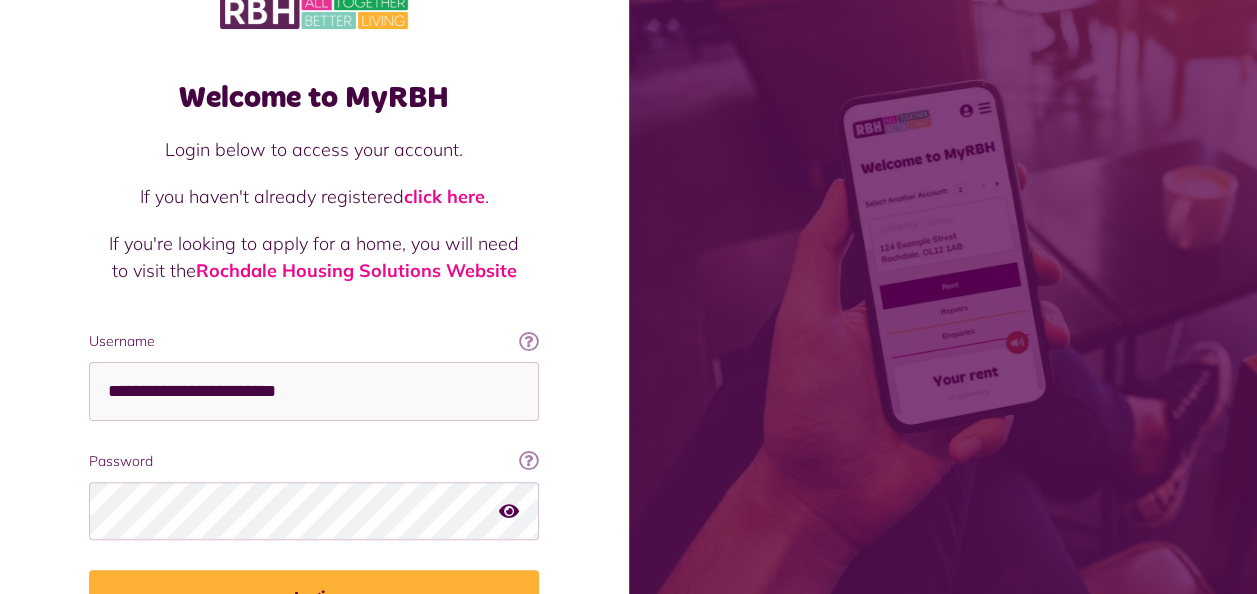 scroll, scrollTop: 173, scrollLeft: 0, axis: vertical 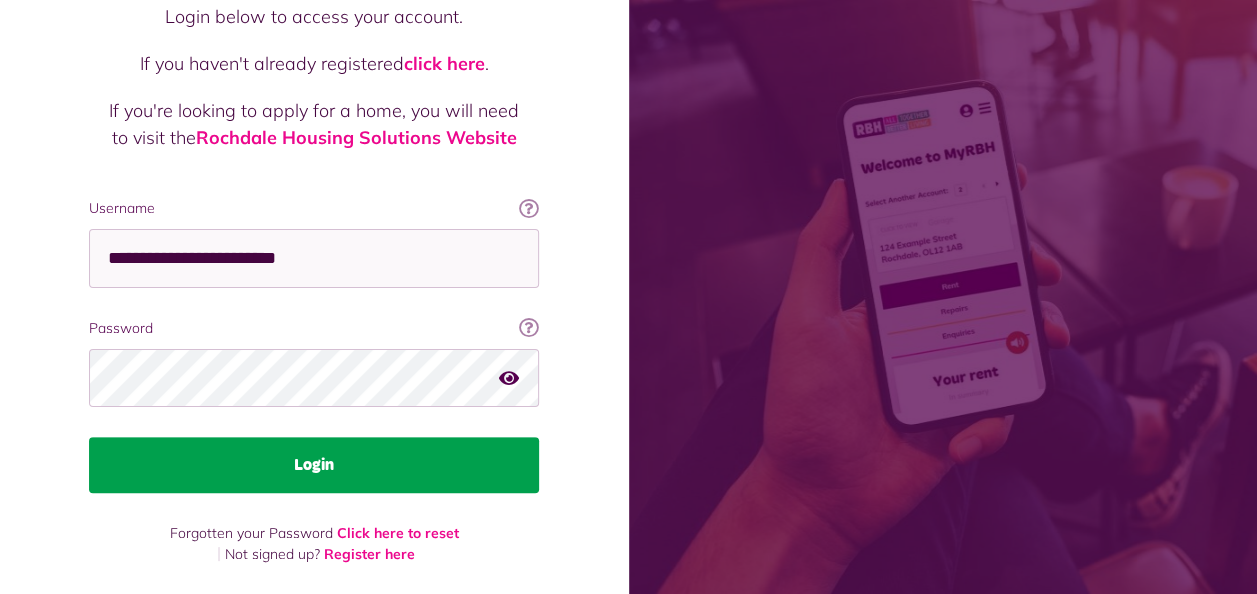 click on "Login" at bounding box center [314, 465] 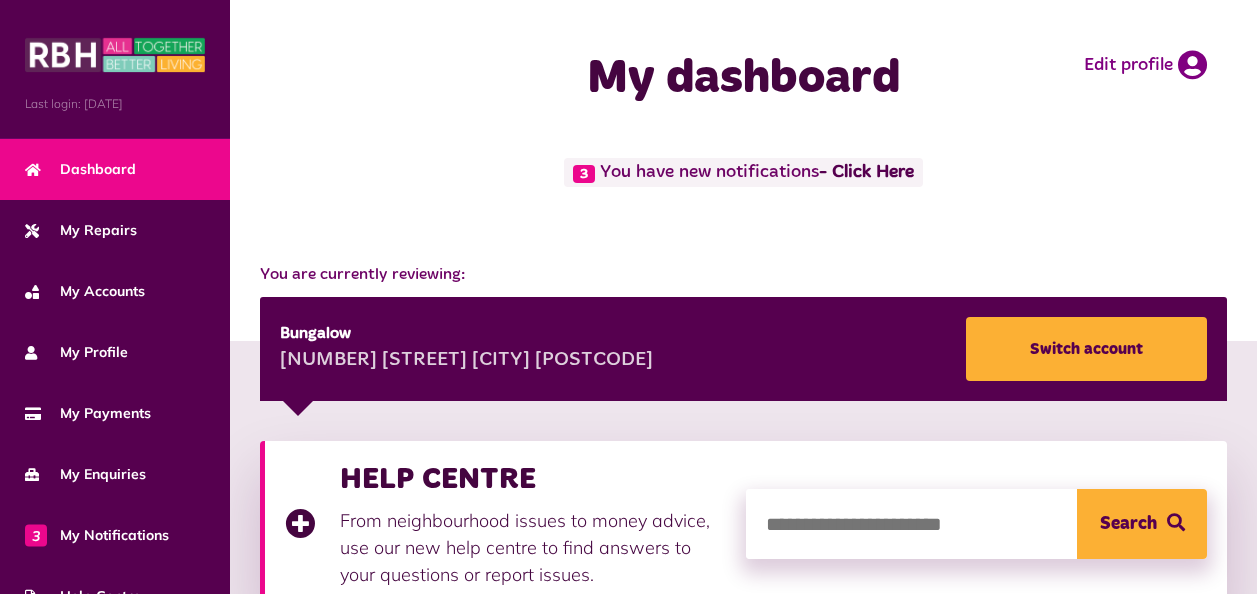 scroll, scrollTop: 0, scrollLeft: 0, axis: both 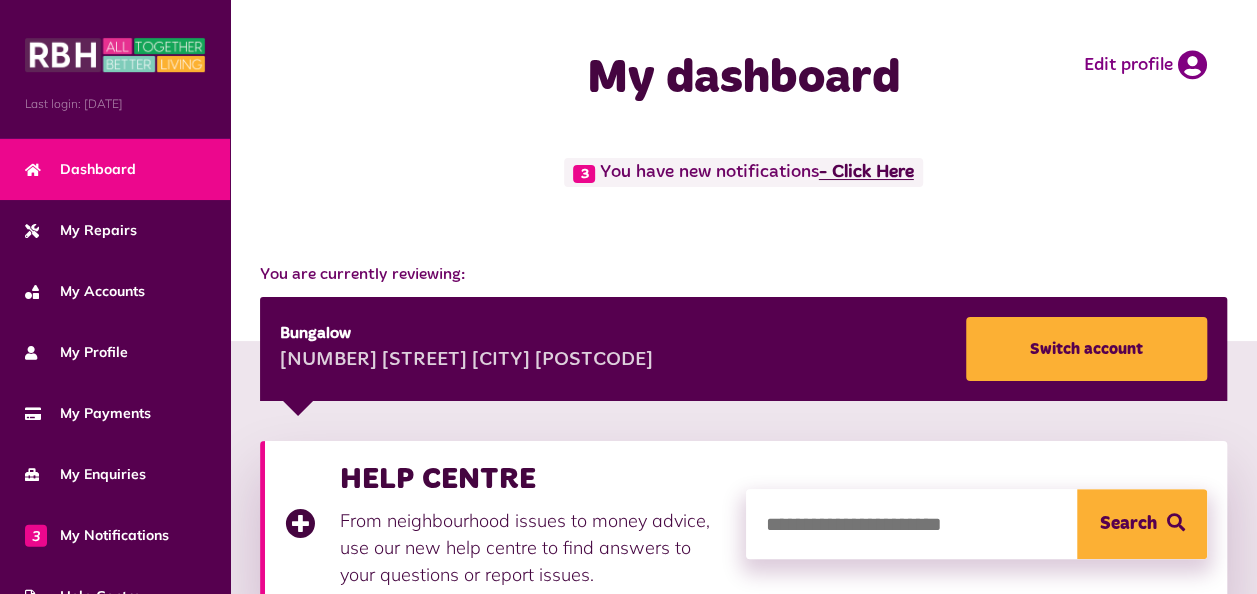 click on "- Click Here" at bounding box center [866, 173] 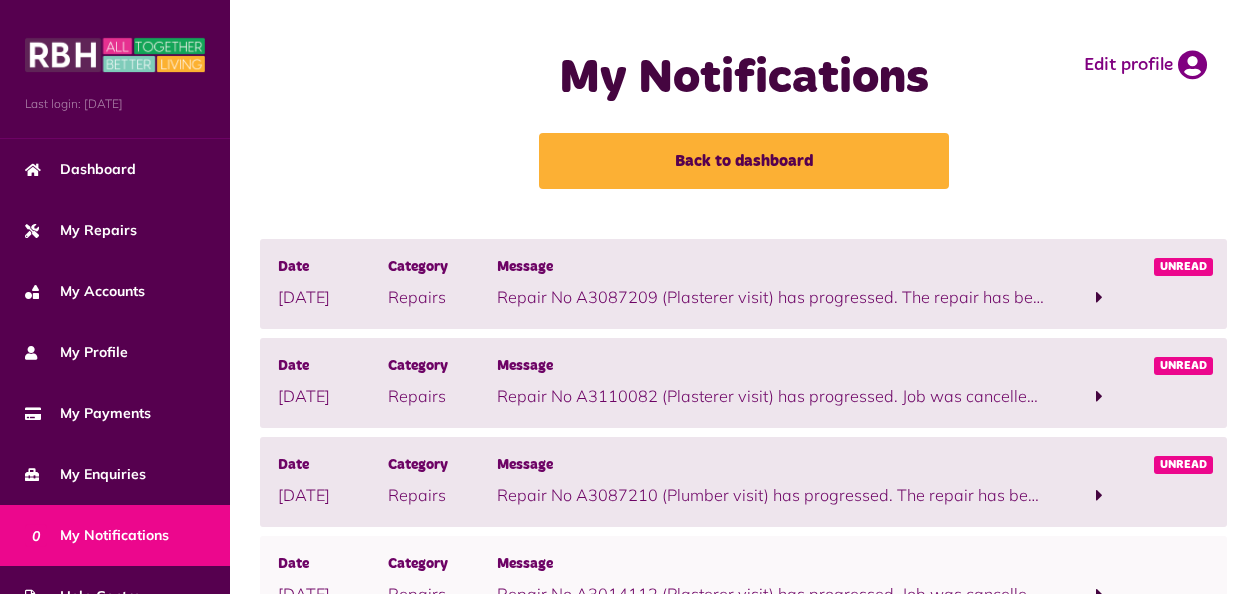 scroll, scrollTop: 0, scrollLeft: 0, axis: both 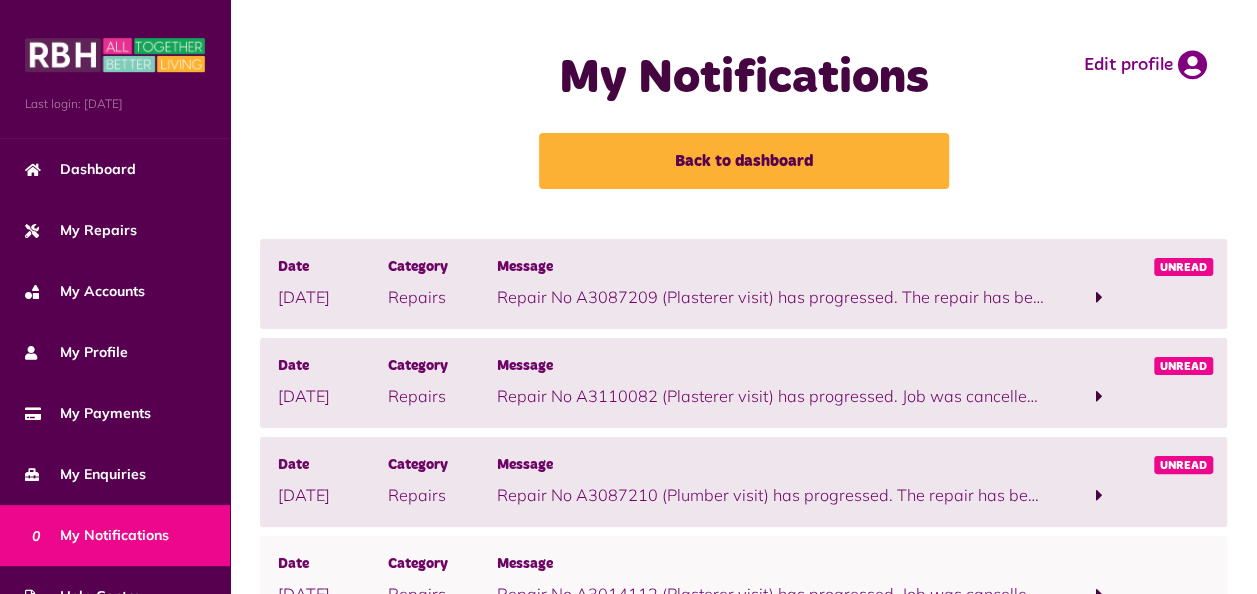click at bounding box center [1100, 297] 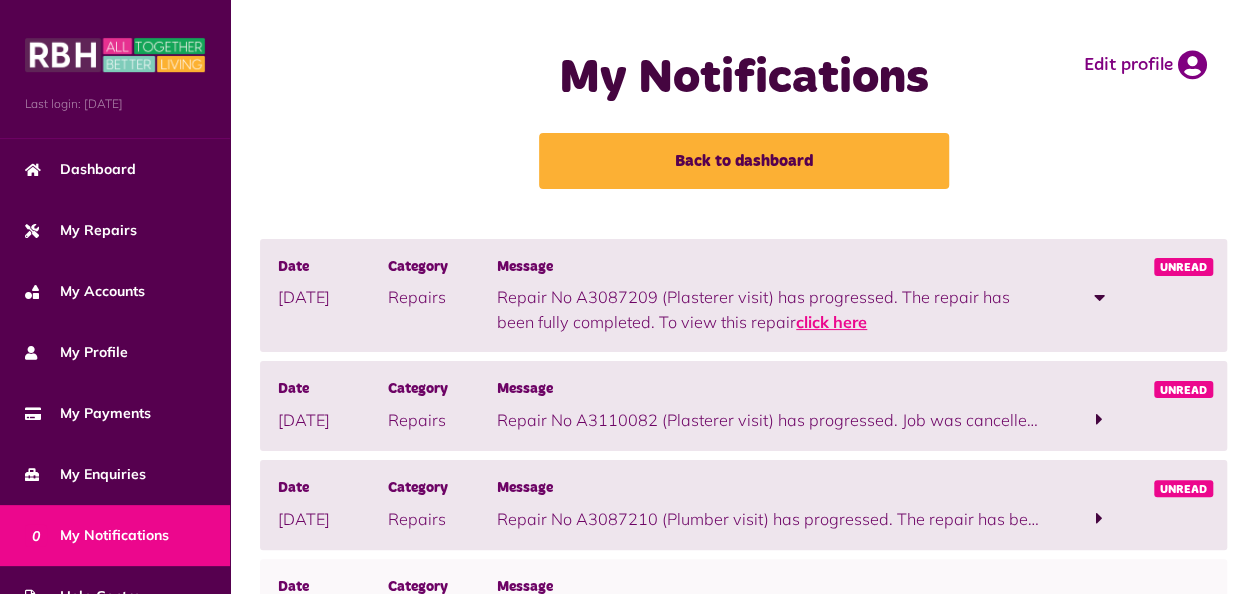 click on "click here" at bounding box center (831, 322) 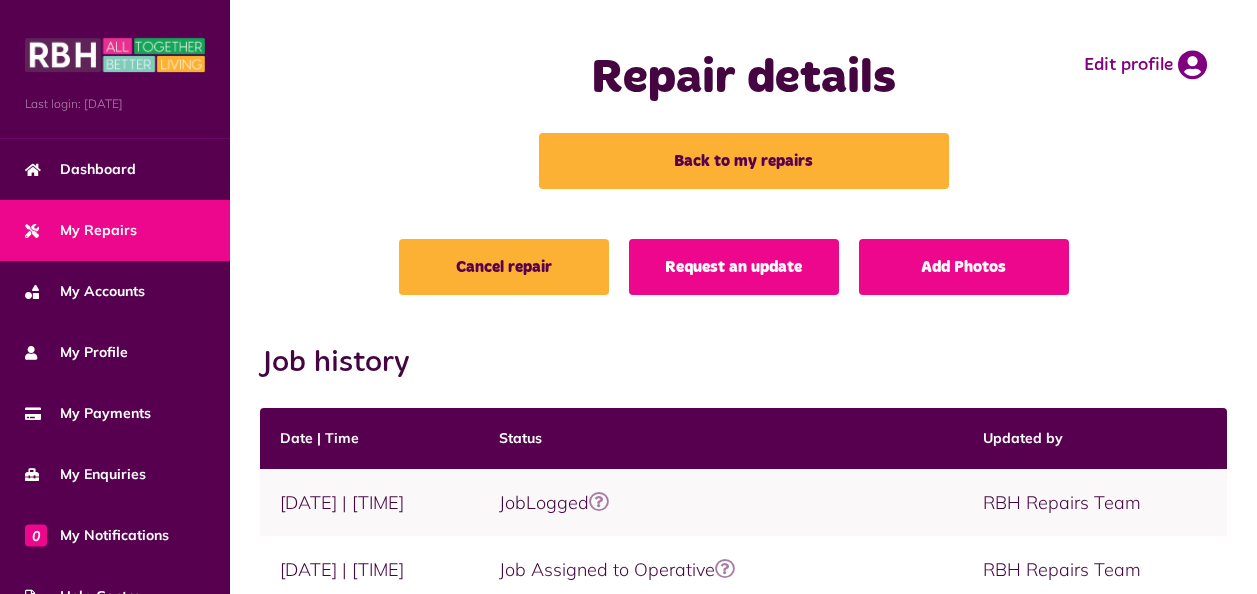 scroll, scrollTop: 0, scrollLeft: 0, axis: both 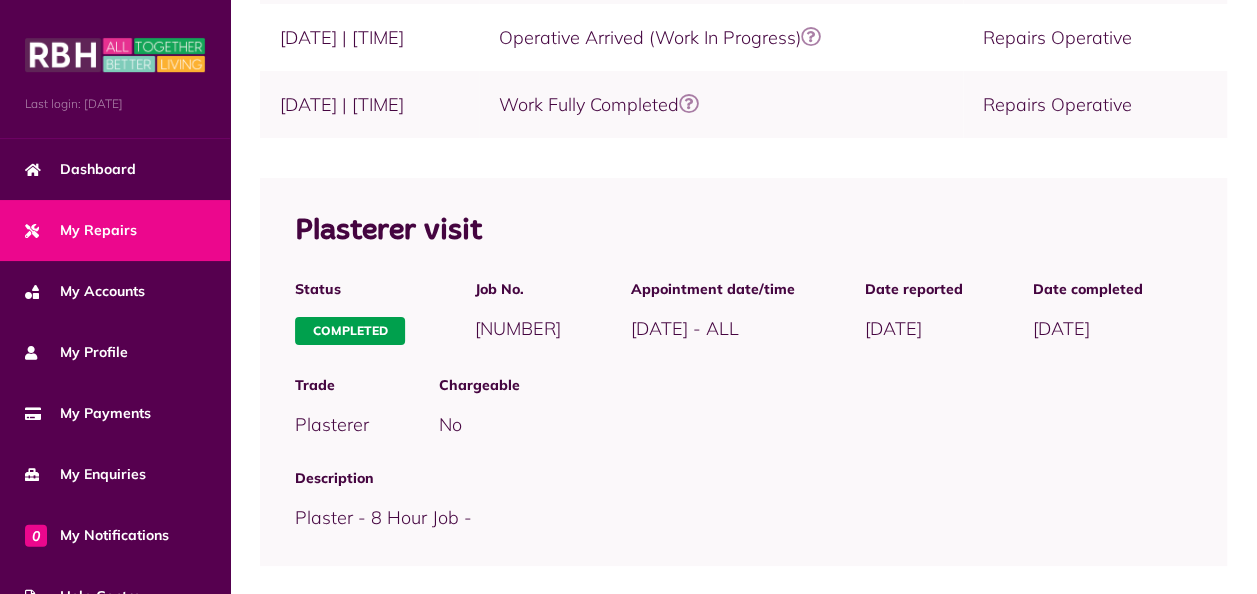 click on "My Repairs" at bounding box center [81, 230] 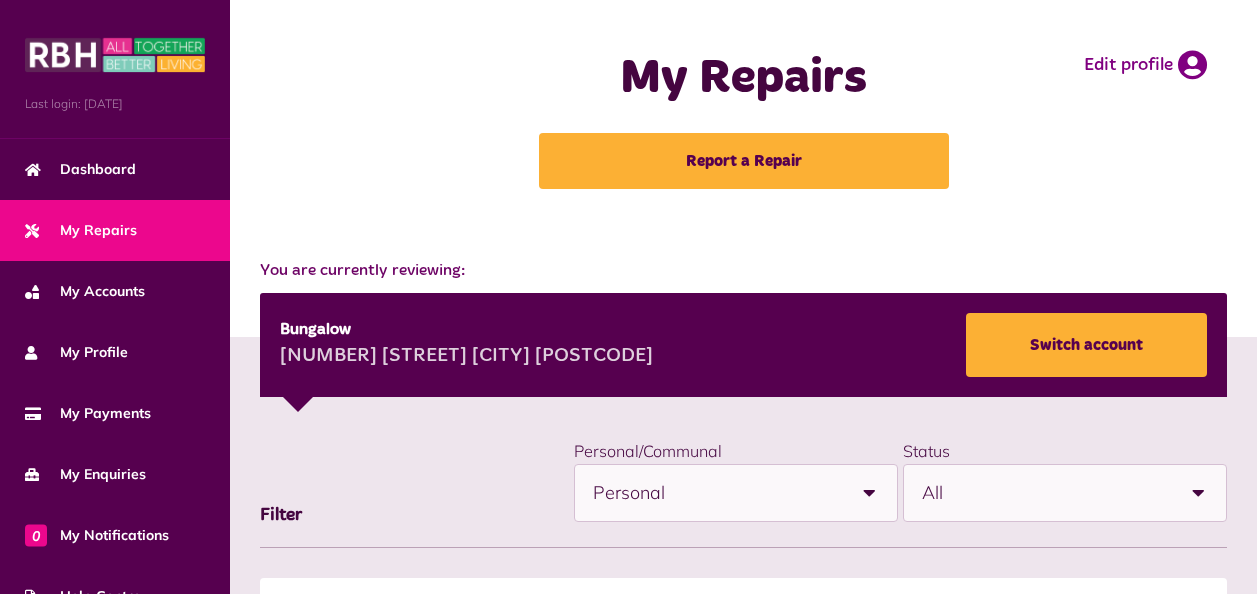 scroll, scrollTop: 0, scrollLeft: 0, axis: both 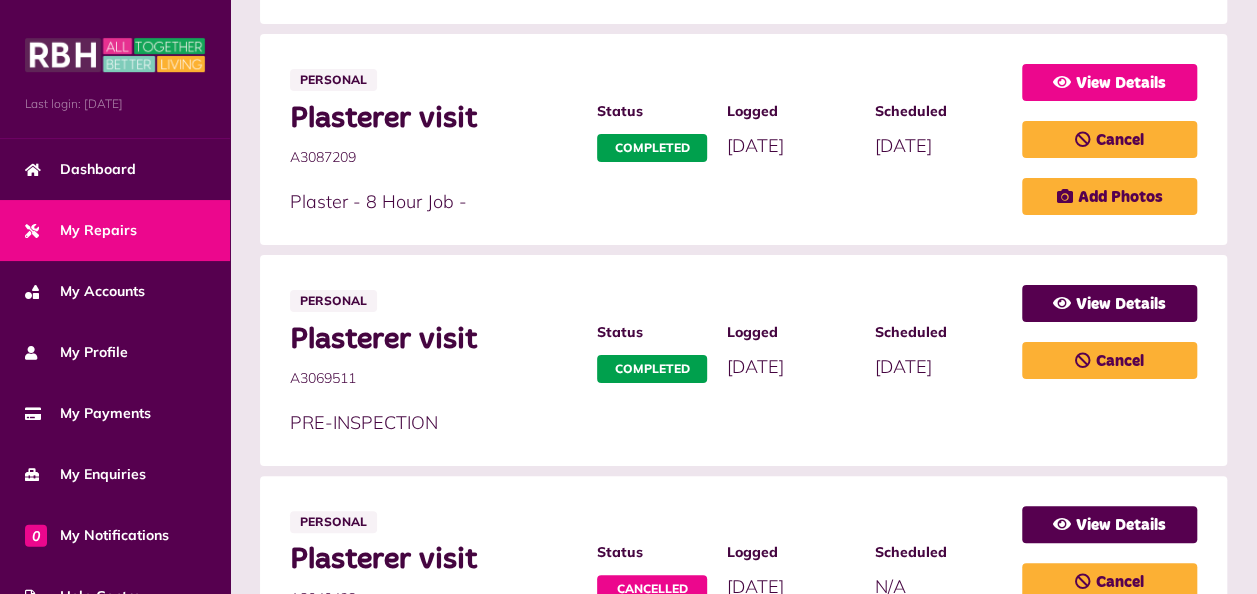 click on "View Details" at bounding box center (1109, 82) 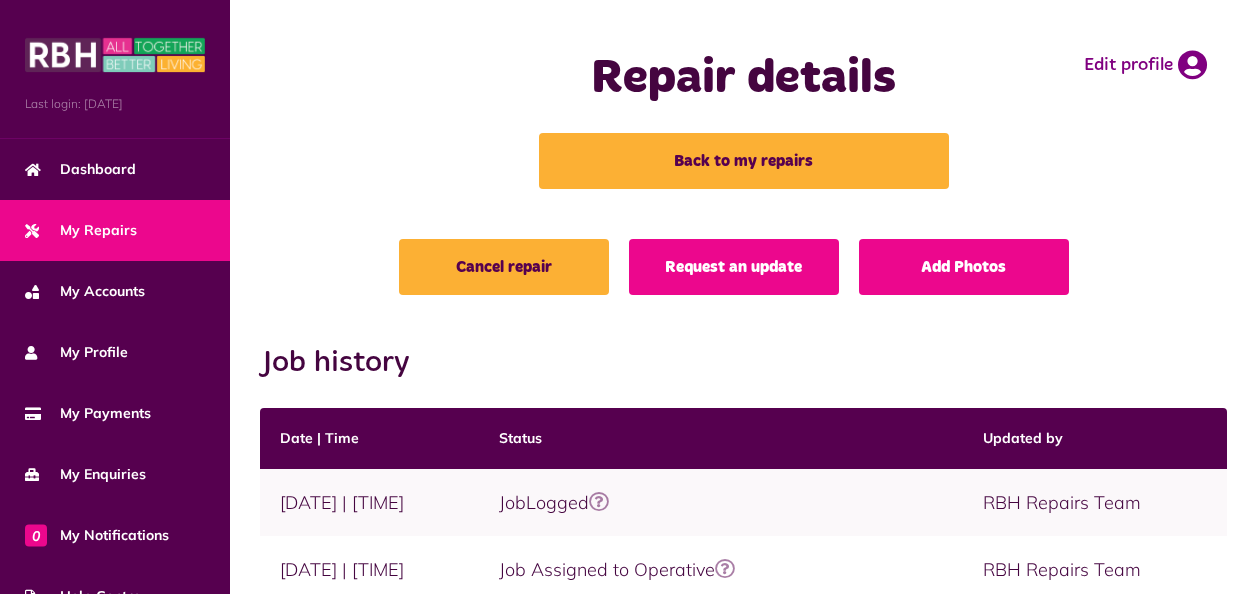 scroll, scrollTop: 0, scrollLeft: 0, axis: both 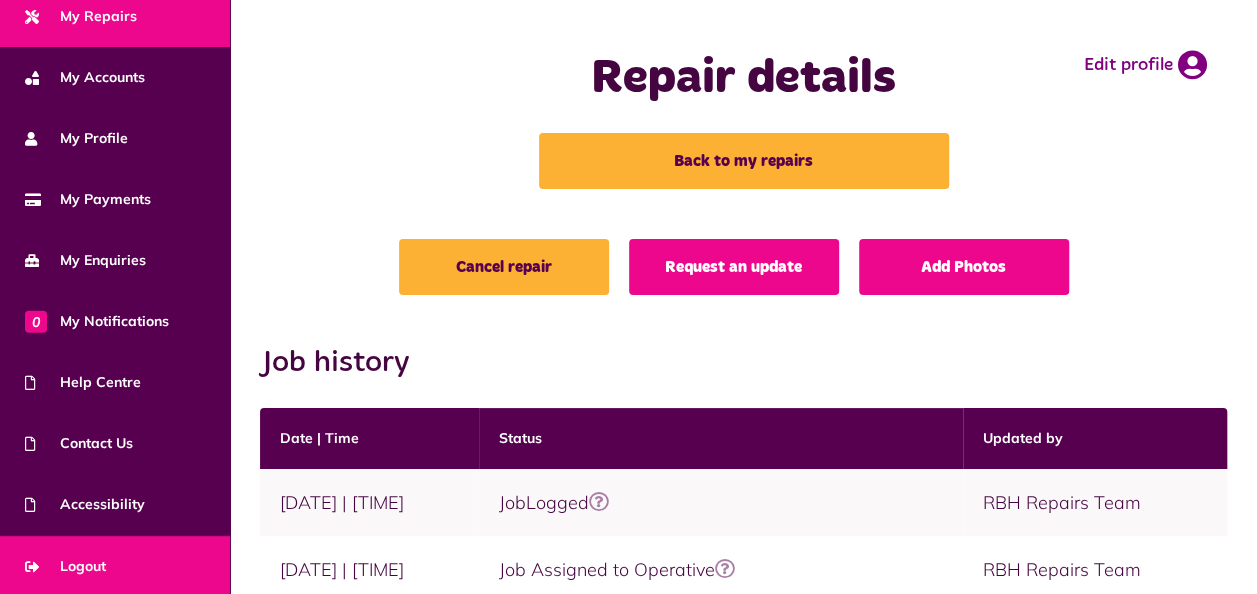 click on "Logout" at bounding box center (65, 566) 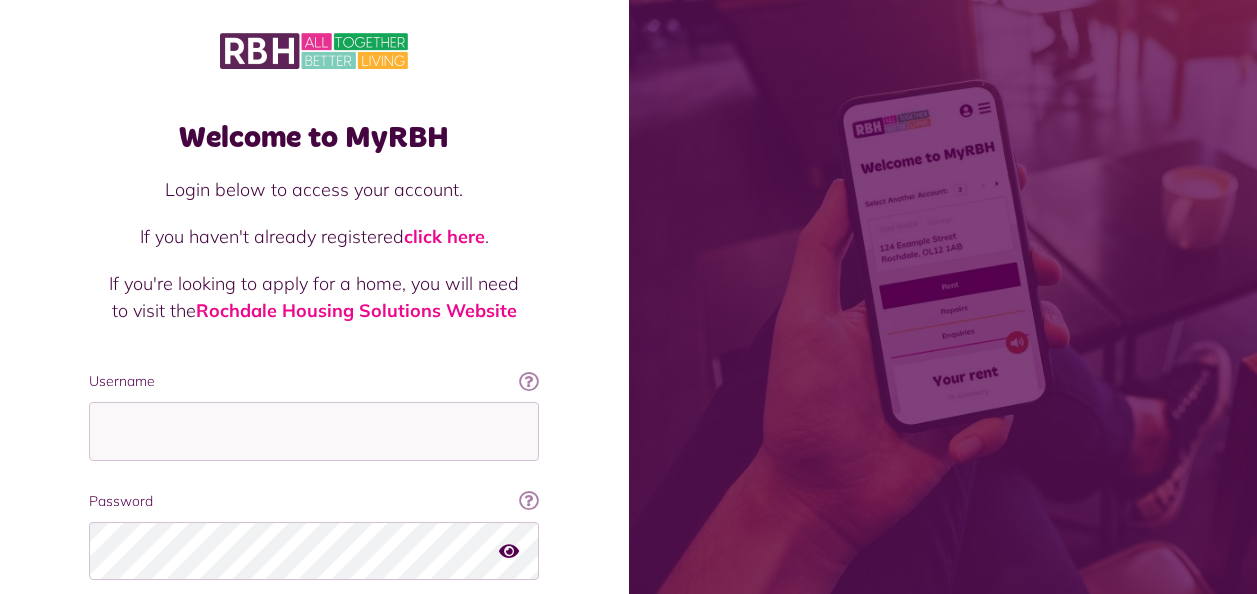 scroll, scrollTop: 0, scrollLeft: 0, axis: both 